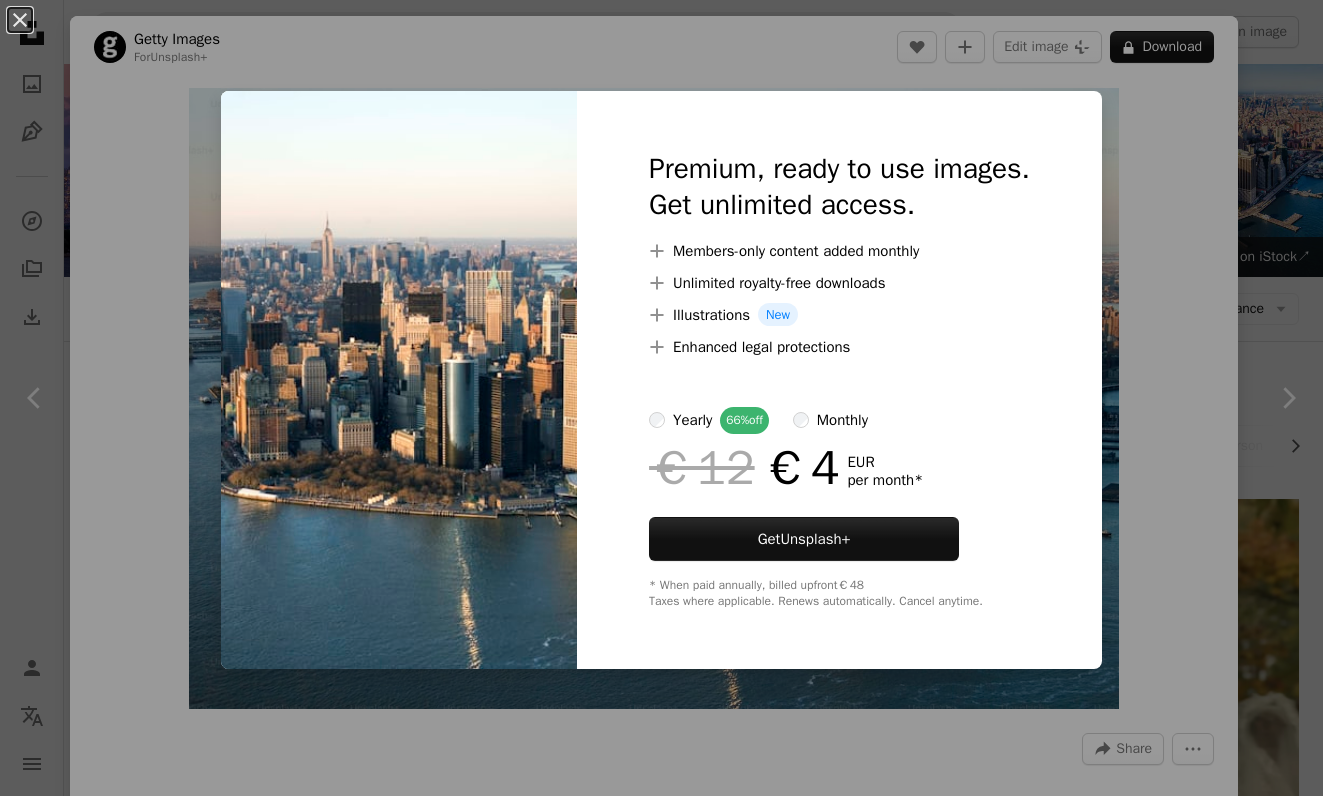 scroll, scrollTop: 1169, scrollLeft: 0, axis: vertical 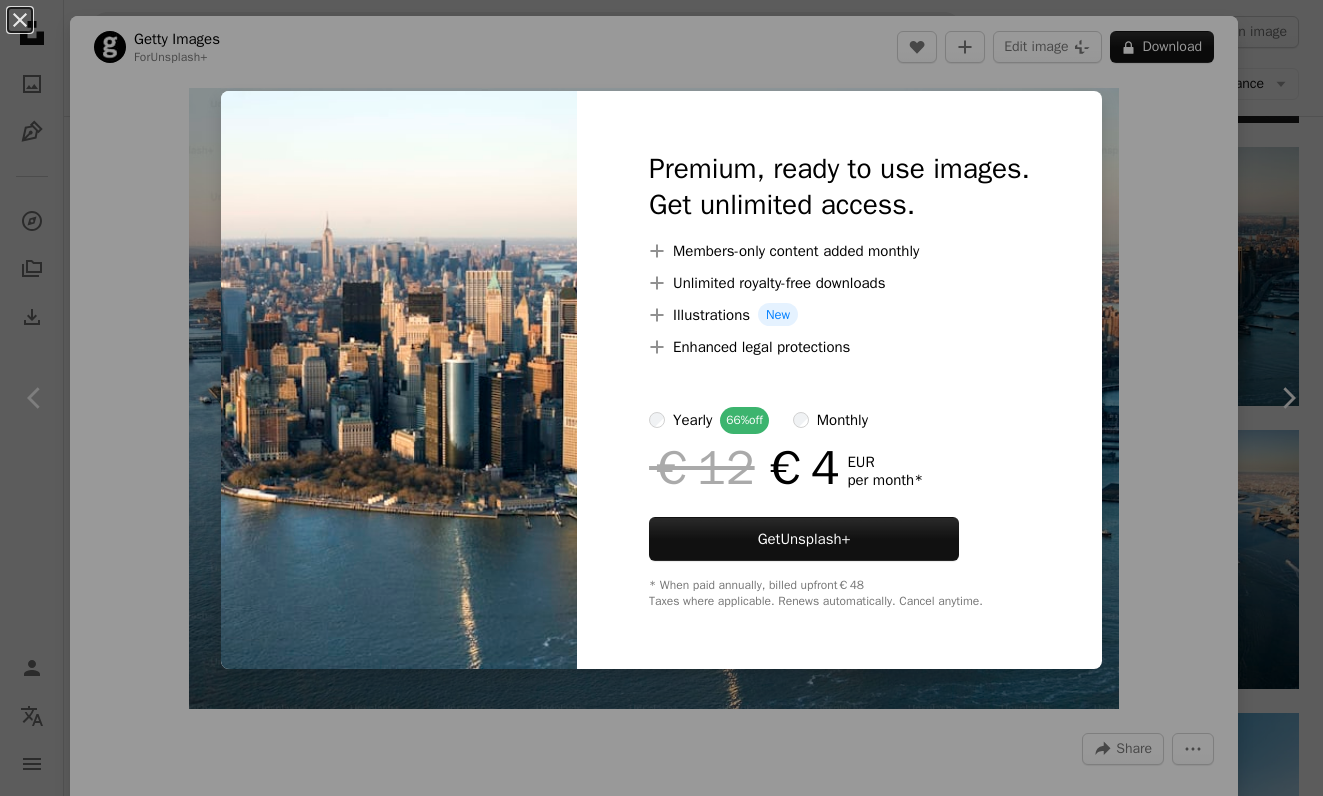 click on "An X shape Premium, ready to use images. Get unlimited access. A plus sign Members-only content added monthly A plus sign Unlimited royalty-free downloads A plus sign Illustrations  New A plus sign Enhanced legal protections yearly 66%  off monthly €12   €4 EUR per month * Get  Unsplash+ * When paid annually, billed upfront  €48 Taxes where applicable. Renews automatically. Cancel anytime." at bounding box center (661, 398) 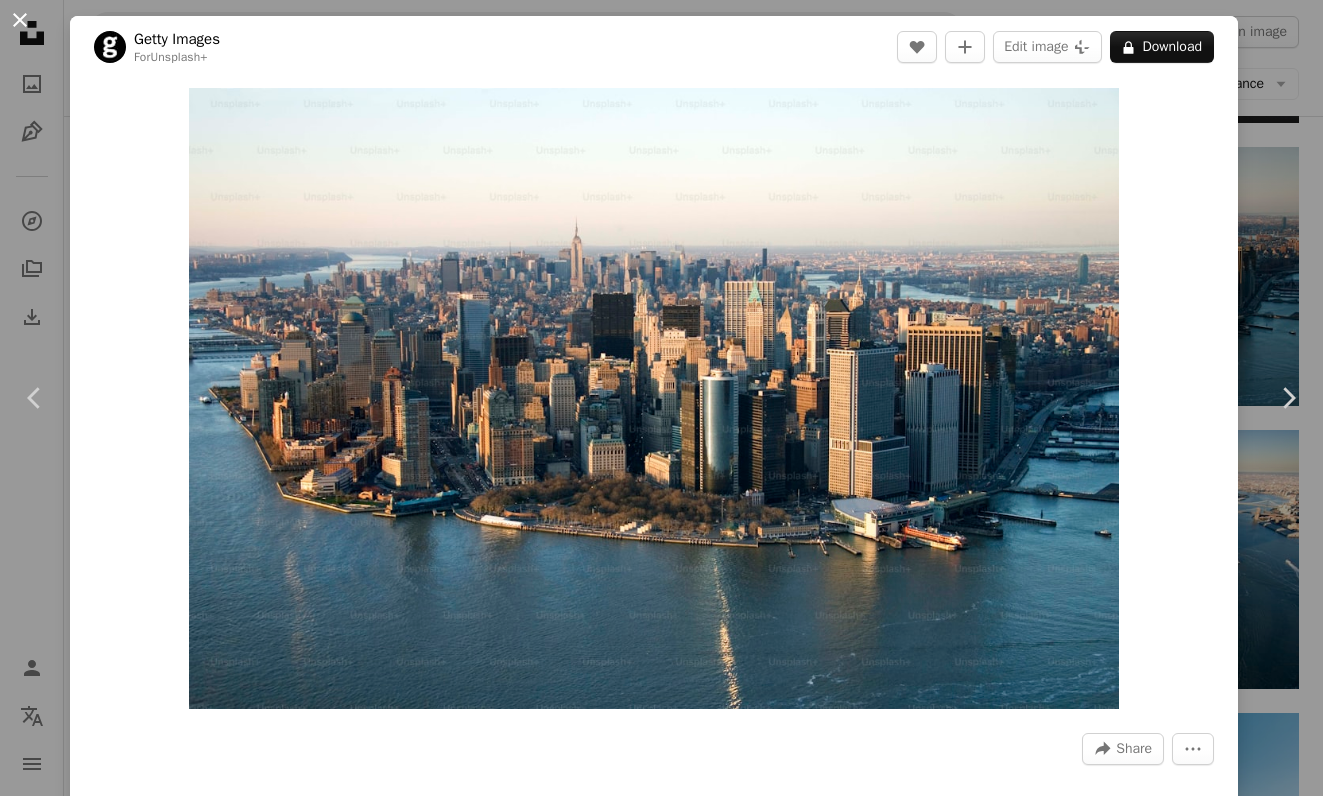 click on "An X shape" at bounding box center (20, 20) 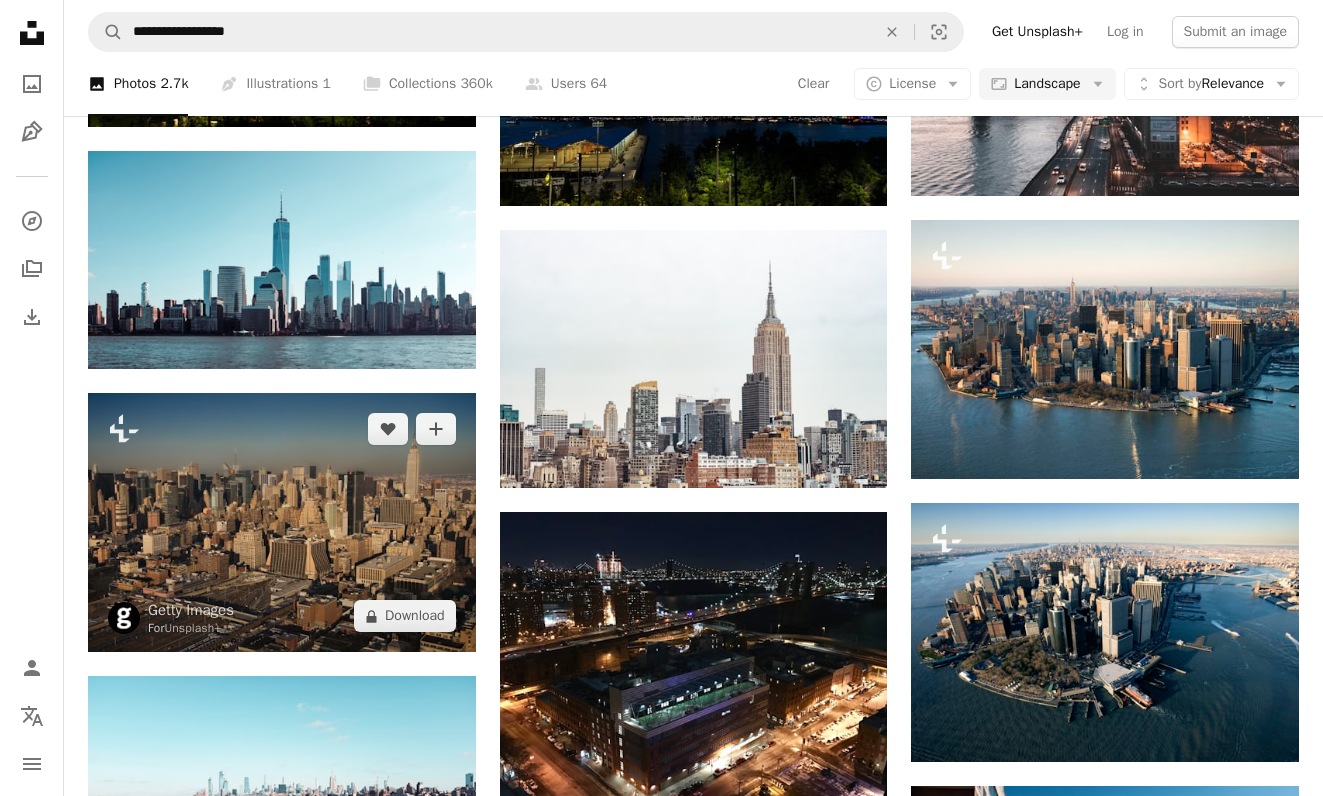 scroll, scrollTop: 981, scrollLeft: 0, axis: vertical 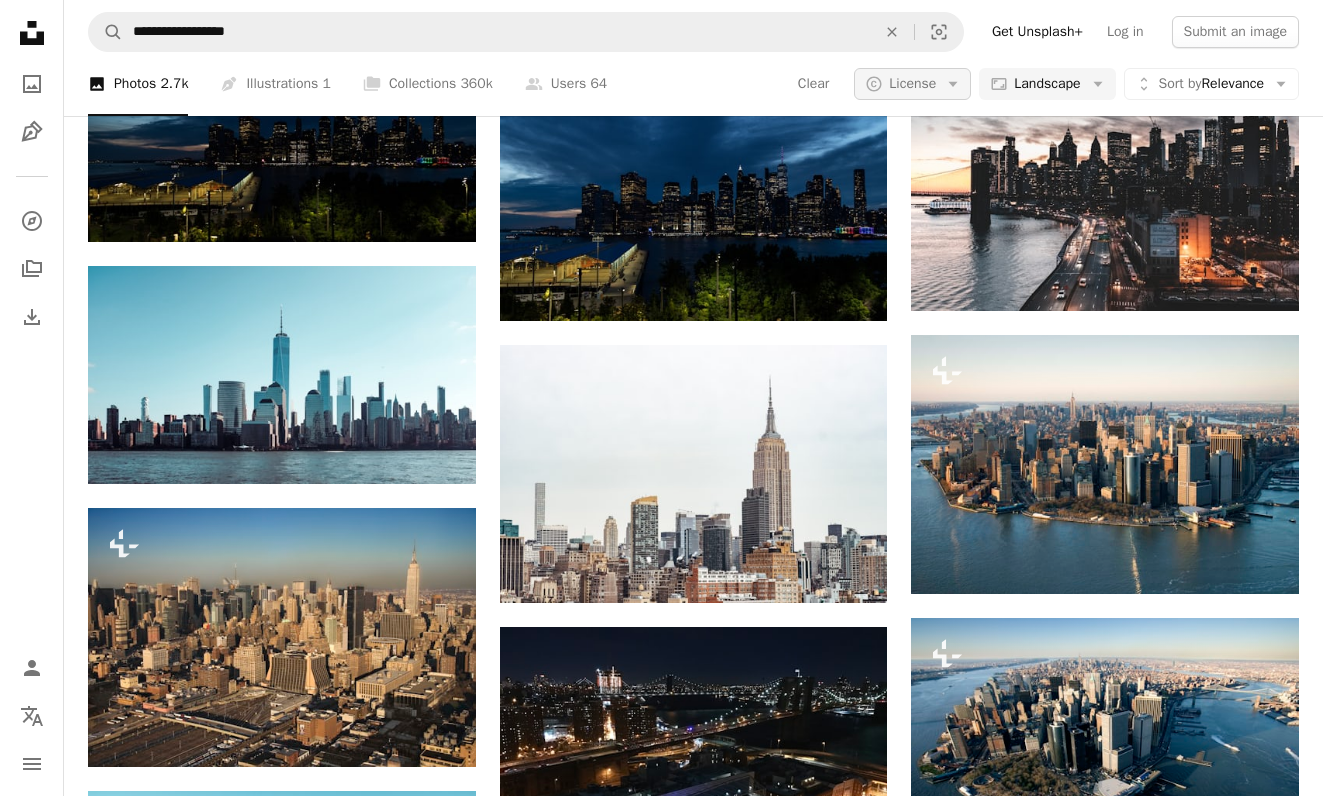 click on "License" at bounding box center (912, 83) 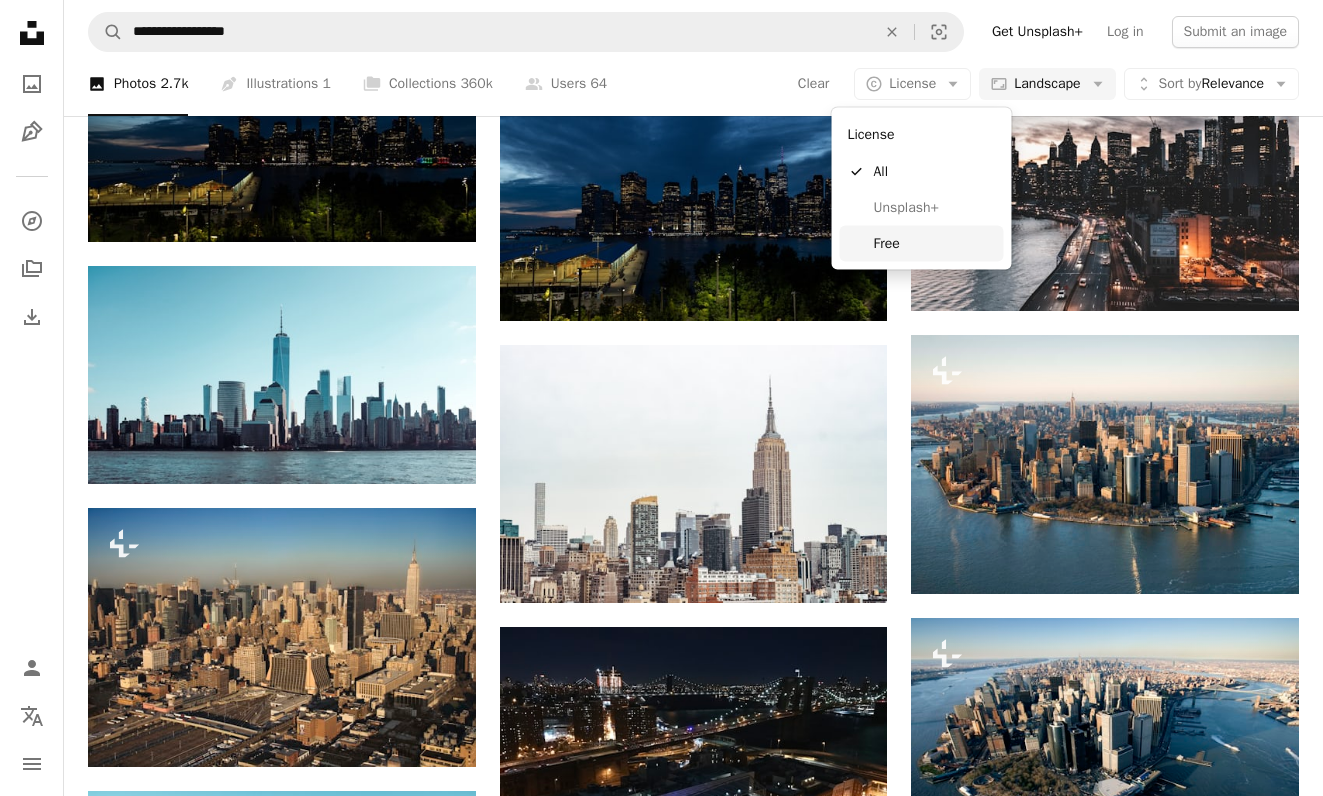 click on "Free" at bounding box center (935, 243) 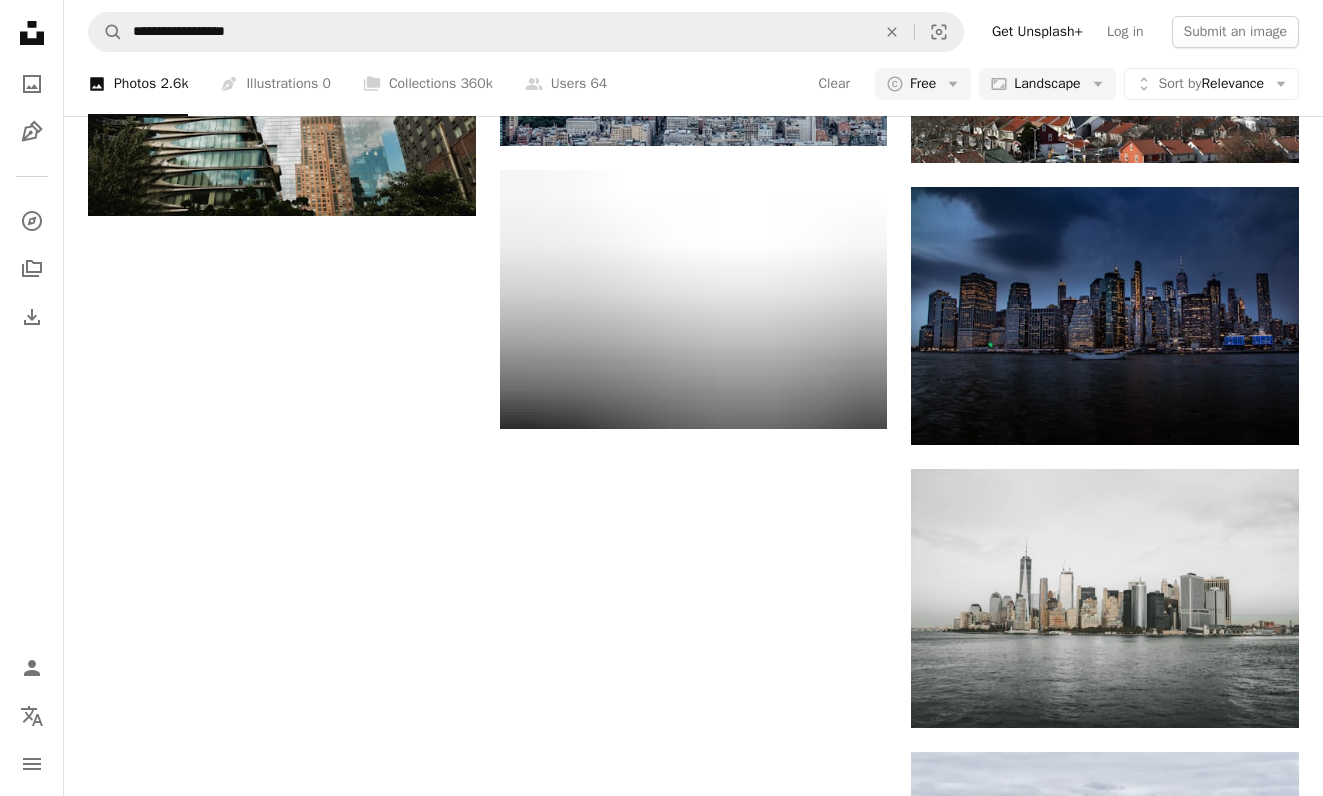 scroll, scrollTop: 1944, scrollLeft: 0, axis: vertical 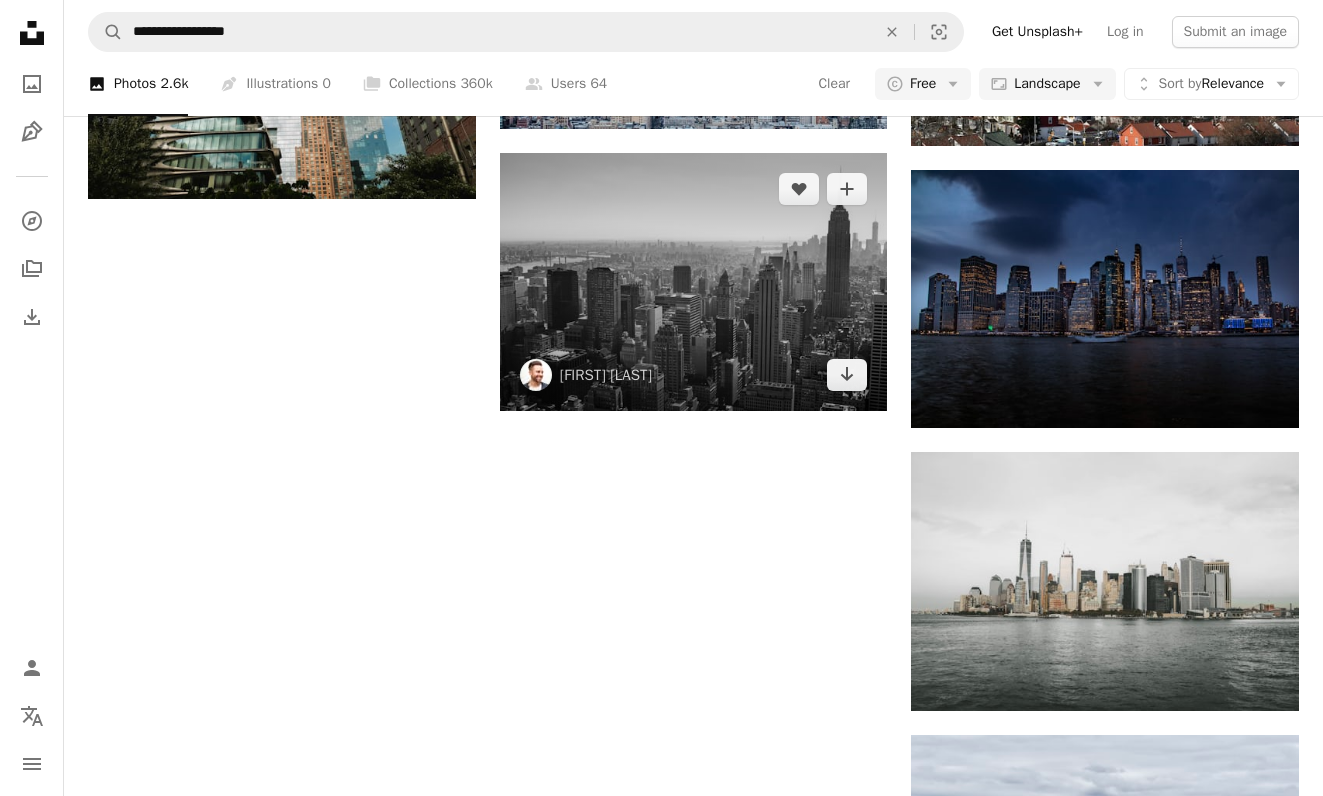 click at bounding box center (694, 282) 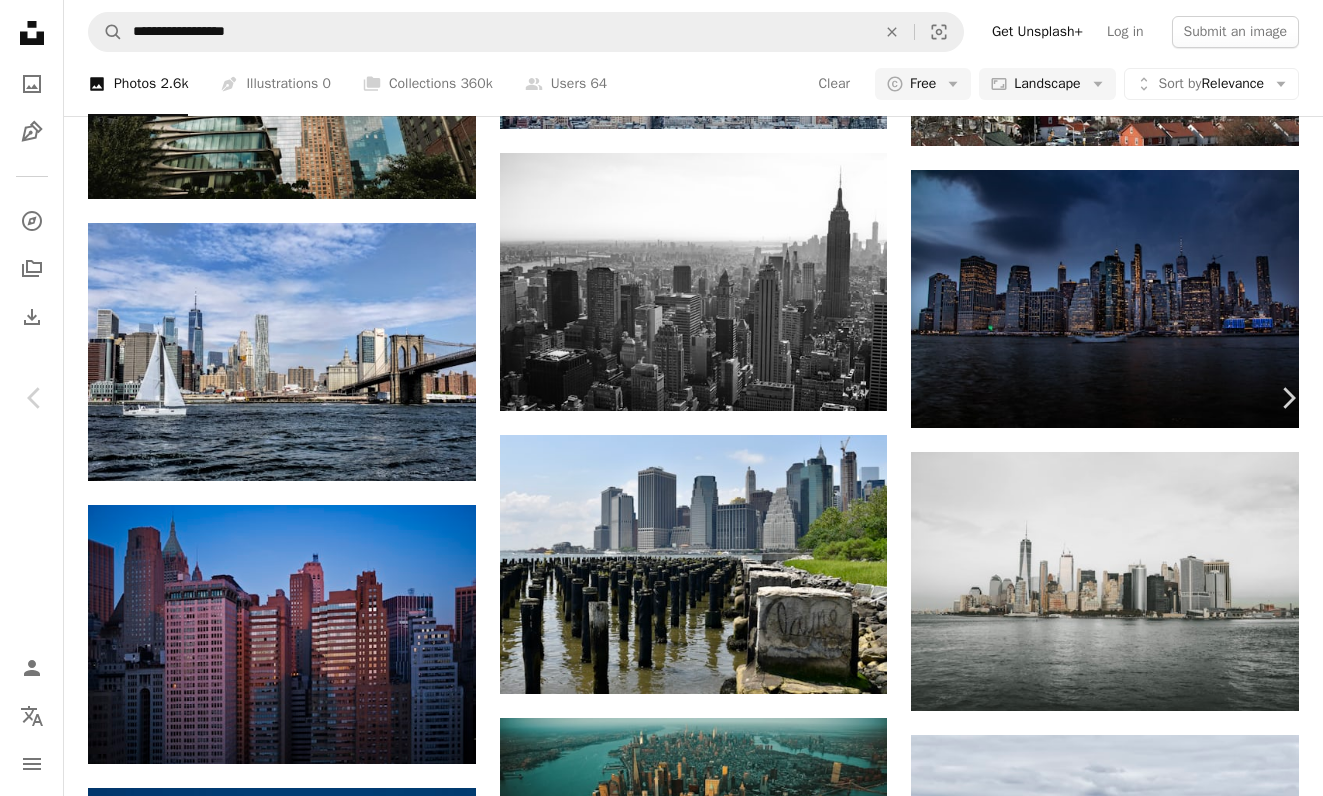 click on "A map marker [CITY], [STATE], [COUNTRY]" at bounding box center (661, 4114) 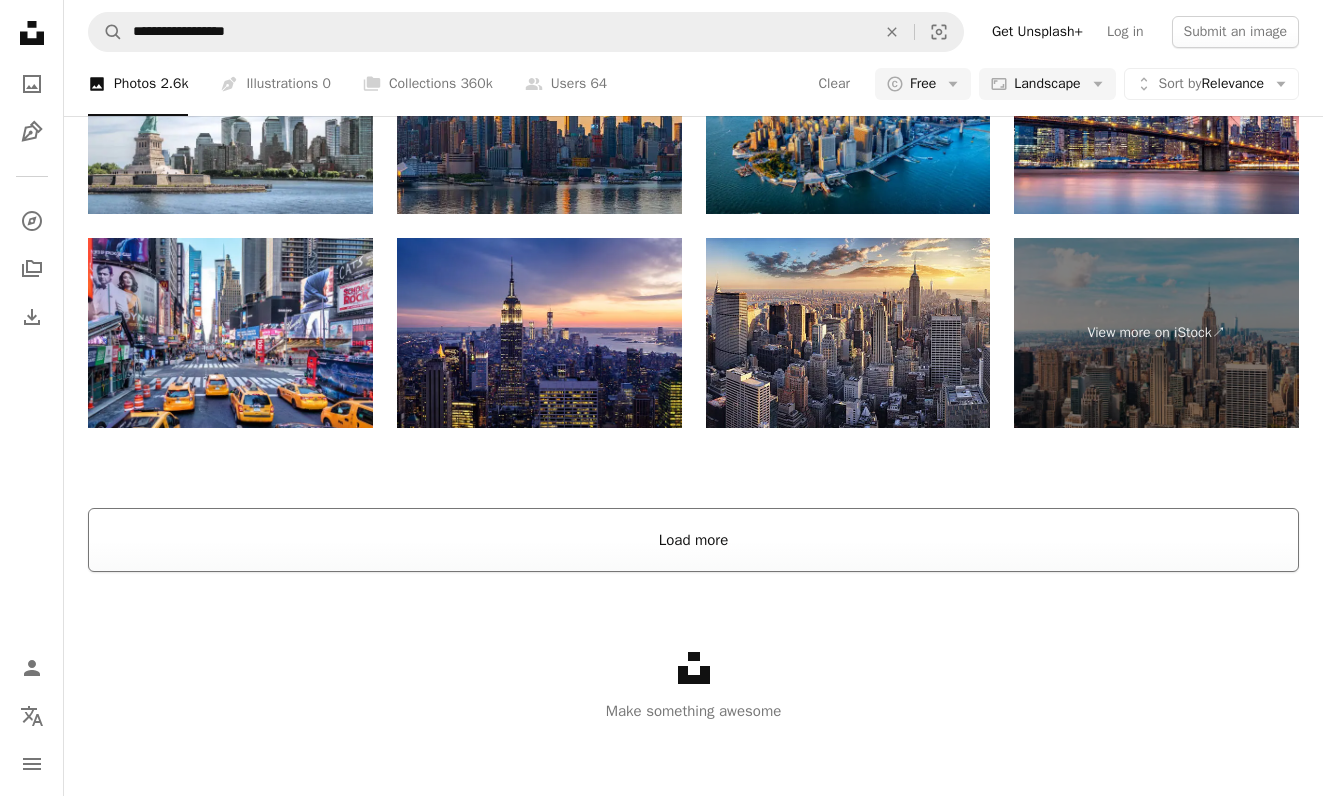 click on "Load more" at bounding box center [693, 540] 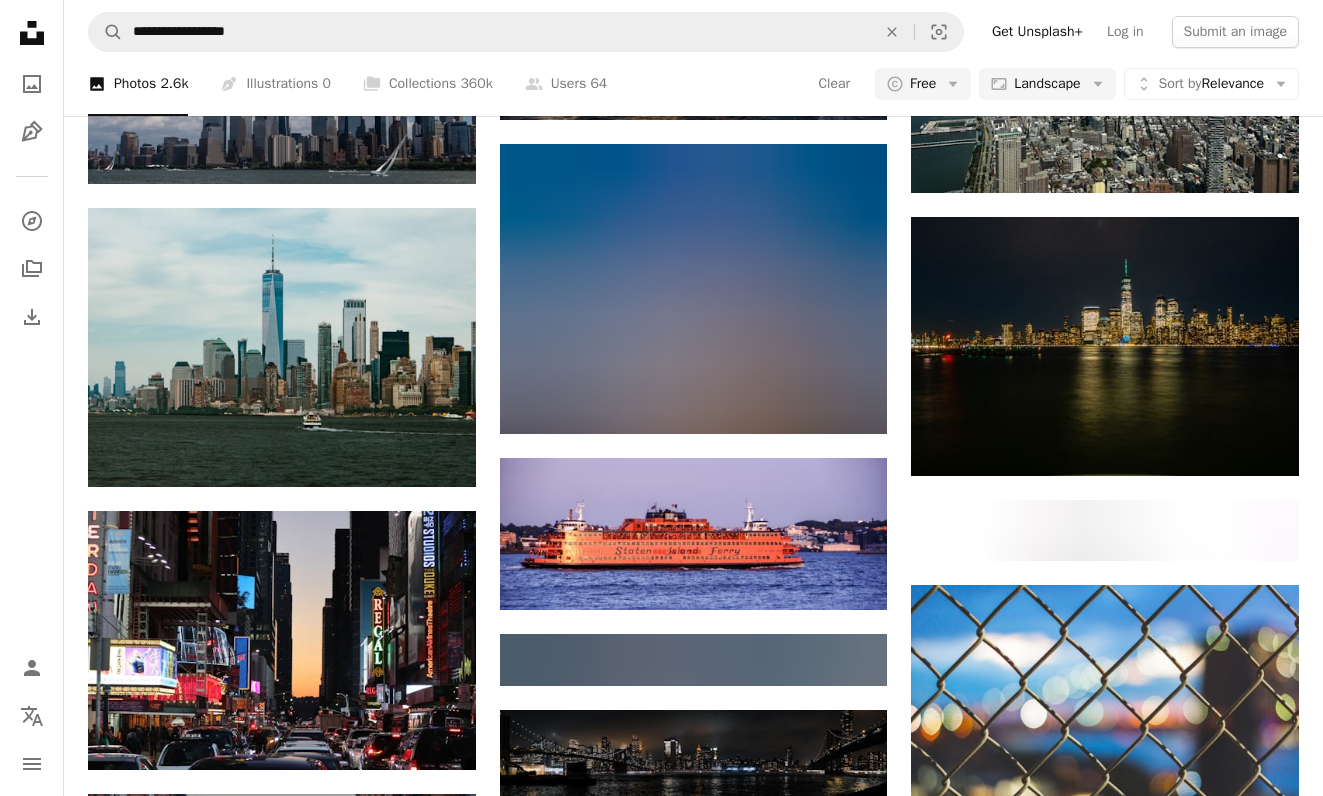 scroll, scrollTop: 8461, scrollLeft: 0, axis: vertical 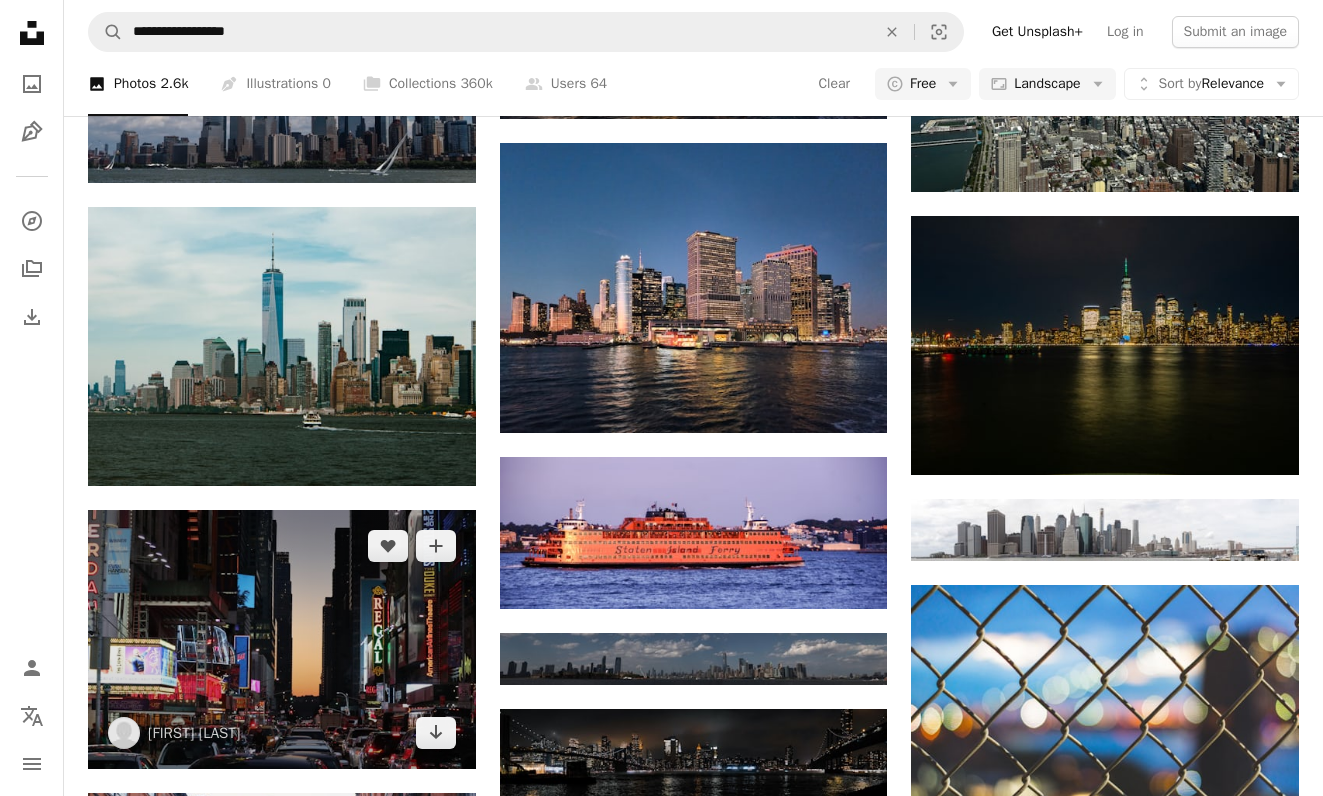 click at bounding box center [282, 639] 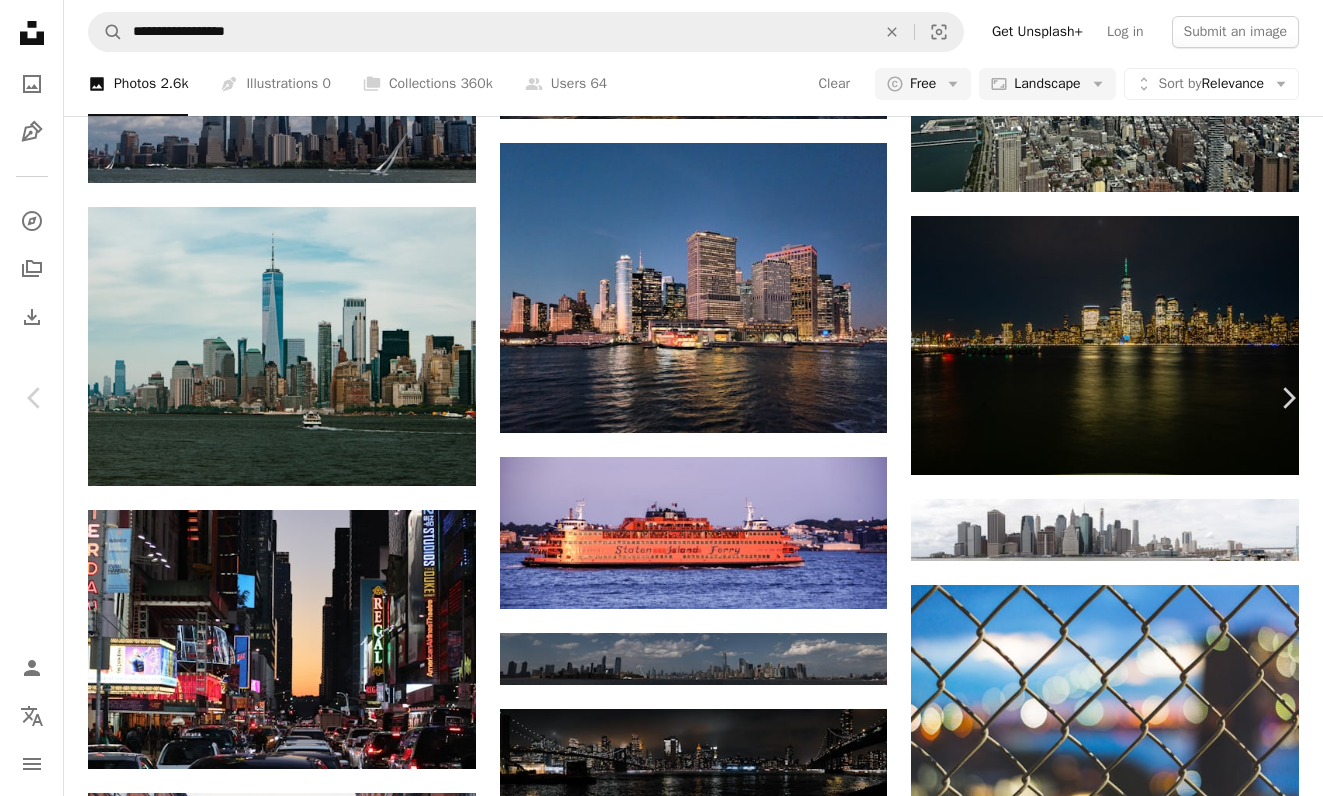 click on "An X shape Chevron left Chevron right [FIRST] [LAST] gussell A heart A plus sign Edit image   Plus sign for Unsplash+ Download free Chevron down Zoom in Views 162,654 Downloads 1,506 A forward-right arrow Share Info icon Info More Actions A map marker Times Square, [CITY], [STATE], [COUNTRY] Calendar outlined Published on  [MONTH] [DAY], [YEAR] Camera Canon, EOS M100 Safety Free to use under the  Unsplash License new york [CITY] times square broadway manhatten car building city human architecture road urban [COUNTRY] vehicle transportation billboard town automobile advertisement downtown Public domain images Browse premium related images on iStock  |  Save 20% with code UNSPLASH20 View more on iStock  ↗ Related images A heart A plus sign Amelia Arrow pointing down A heart A plus sign Iago Godoy Arrow pointing down Plus sign for Unsplash+ A heart A plus sign Getty Images For  Unsplash+ A lock   Download A heart A plus sign Jenin Abumazen Arrow pointing down A heart A plus sign Ladda K Arrow pointing down A heart A plus sign Z W For" at bounding box center (661, 5828) 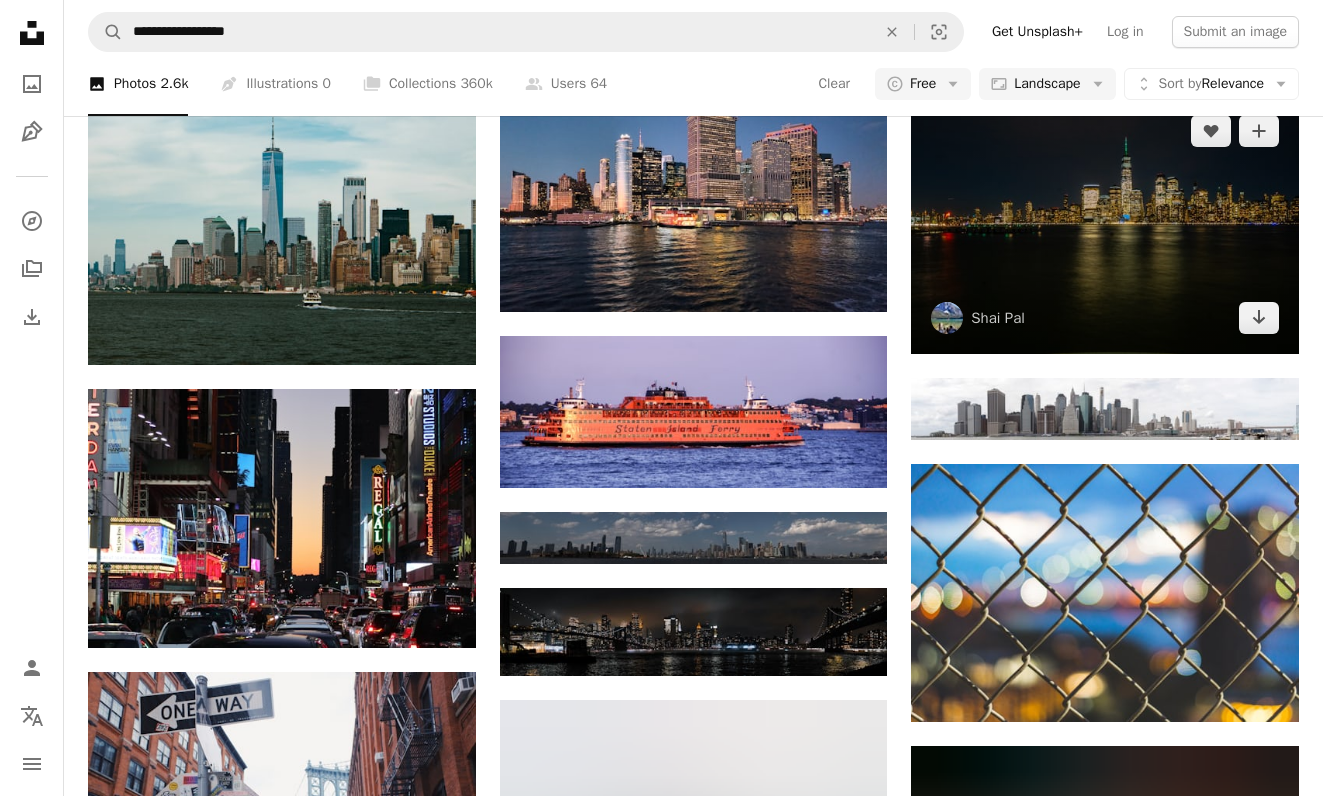 scroll, scrollTop: 8545, scrollLeft: 0, axis: vertical 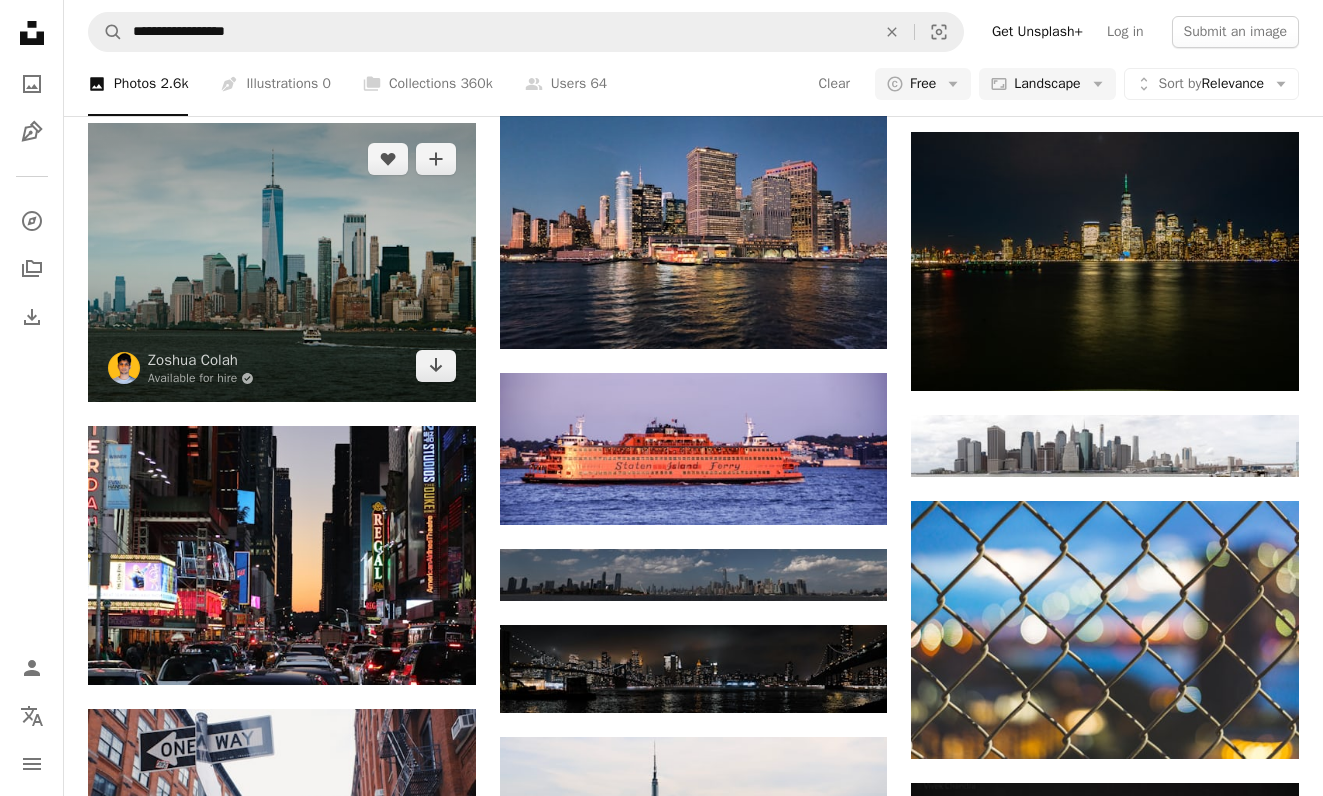 click at bounding box center (282, 262) 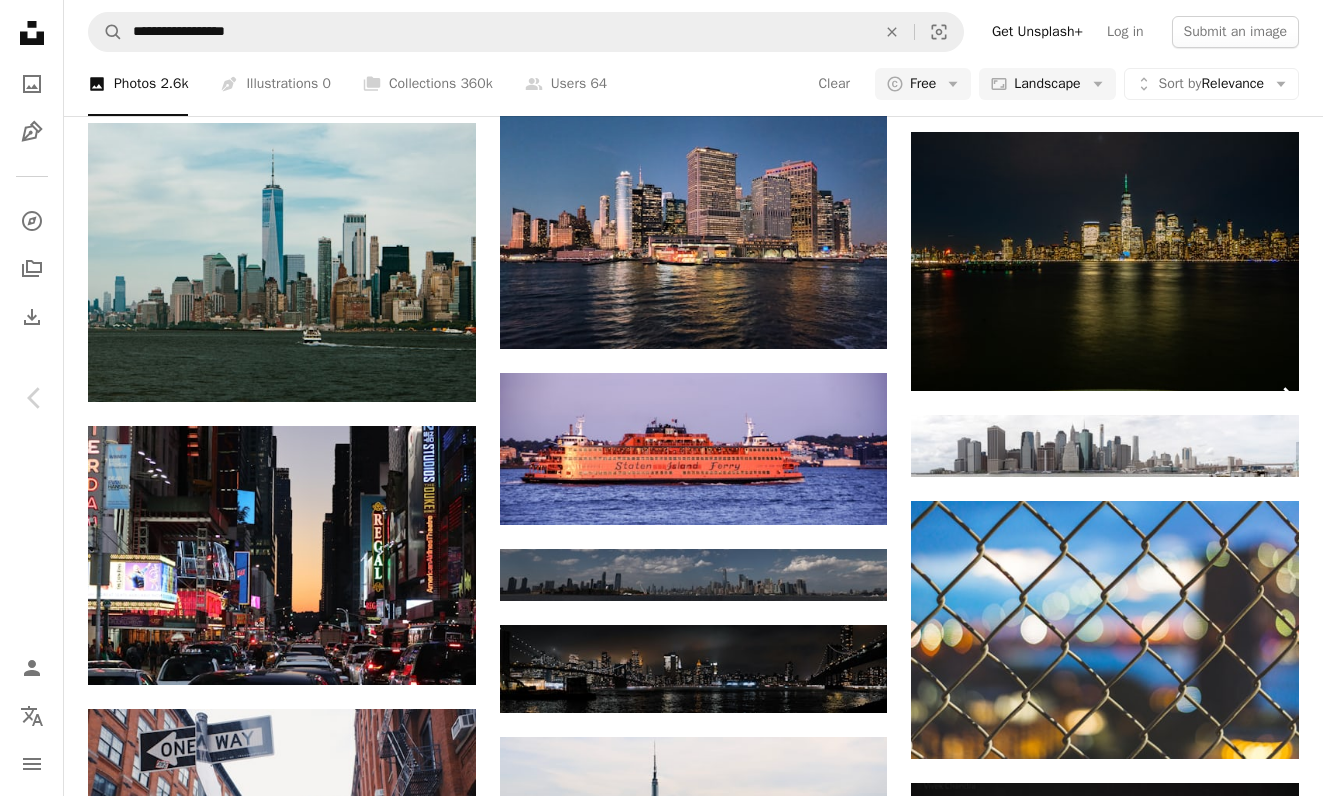 click on "Chevron right" at bounding box center (1288, 398) 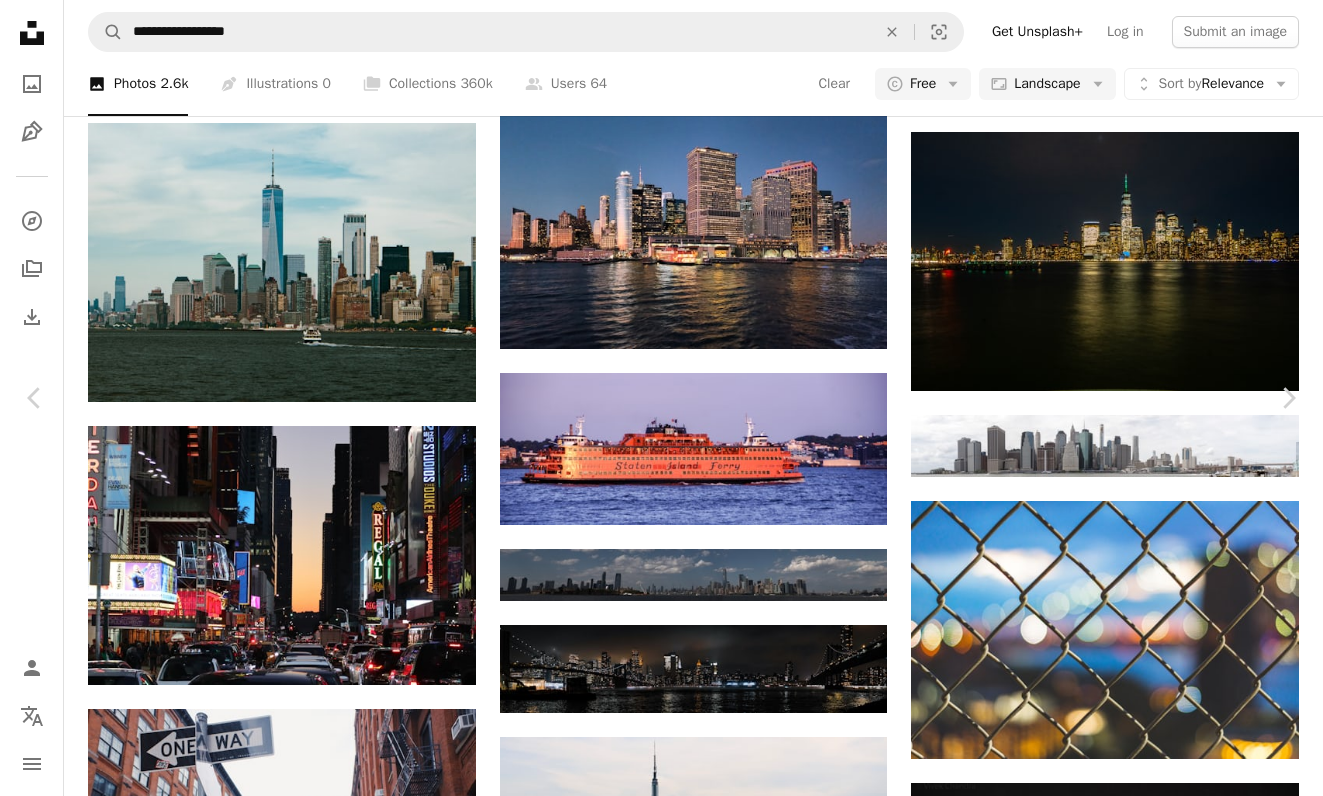 click on "An X shape Chevron left Chevron right [FIRST] [LAST] Available for hire A checkmark inside of a circle A heart A plus sign Edit image   Plus sign for Unsplash+ Download free Chevron down Zoom in Views 4,282 Downloads 34 A forward-right arrow Share Info icon Info More Actions From the heights of Empire's crown, A city of dreams stretches down. Steel and glass in endless sprawl, A testament to humankind's call. Rivers frame this concrete maze, As sunsets cast their golden haze. Read more Calendar outlined Published on  [MONTH] [DAY], [YEAR] Camera NIKON CORPORATION, NIKON D90 Safety Free to use under the  Unsplash License architecture [CITY] cityscape [CITY] night city lights aerial view travel photography skyscrapers [BOROUGH] skyline [CITY] sunset metropolitan urban exploration downtown [BOROUGH] modern cityscape building city night urban Free images Browse premium related images on iStock  |  Save 20% with code UNSPLASH20 View more on iStock  ↗ Related images A heart A plus sign For" at bounding box center [661, 5743] 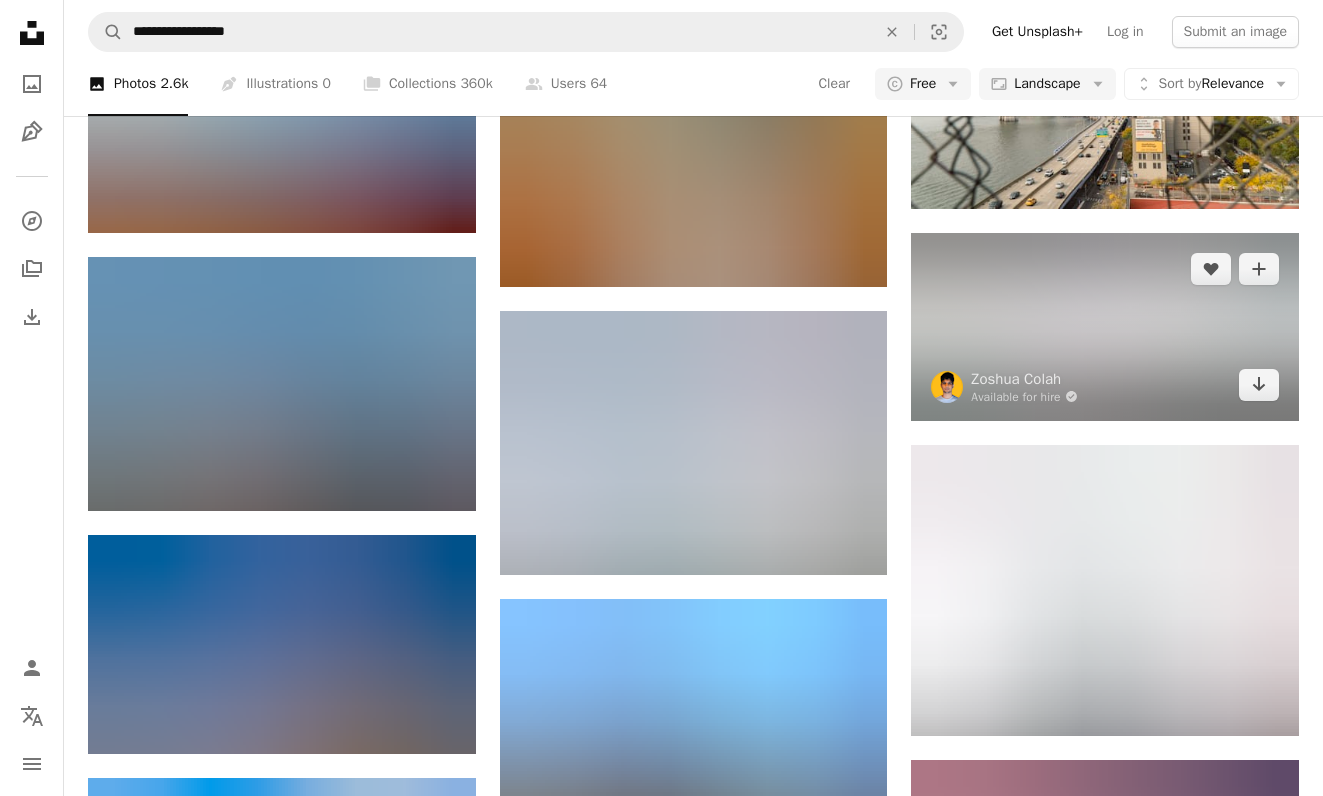 scroll, scrollTop: 10865, scrollLeft: 0, axis: vertical 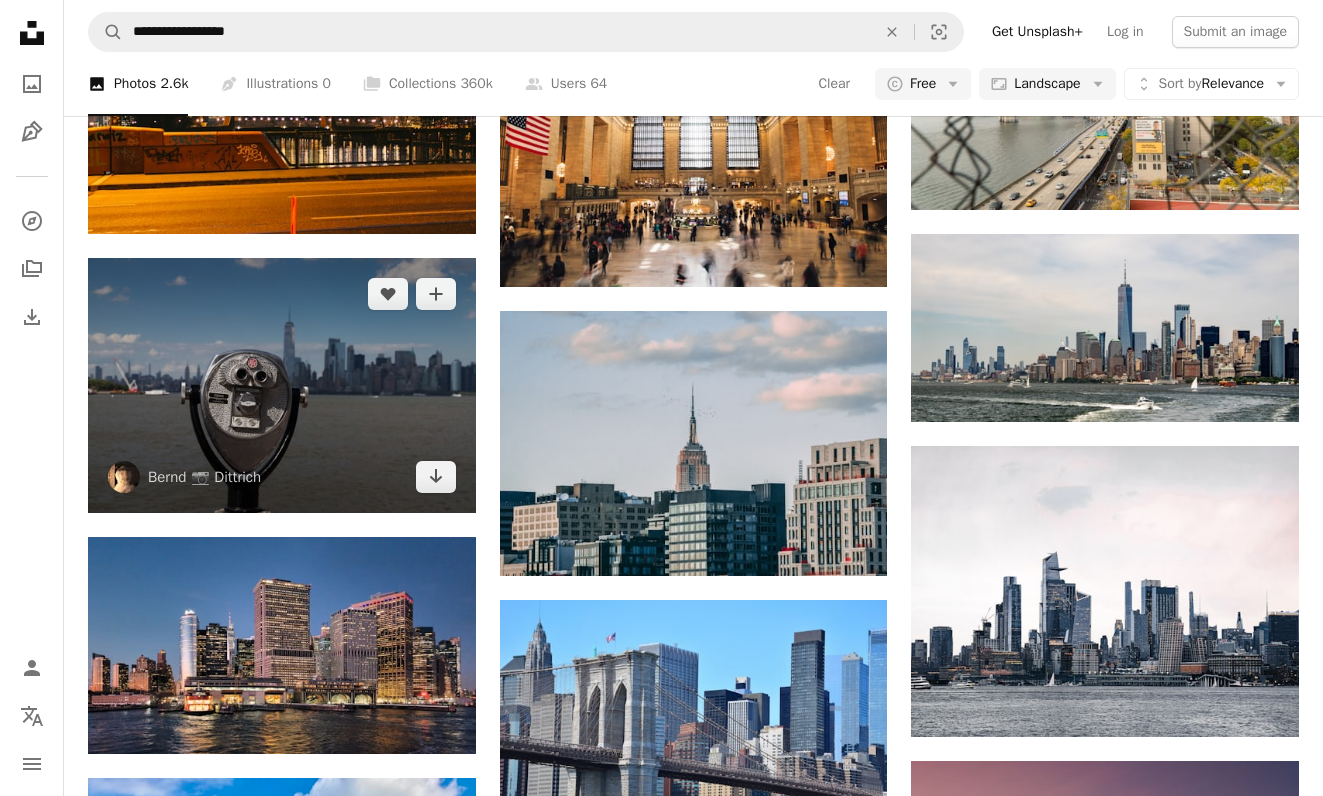 click at bounding box center [282, 385] 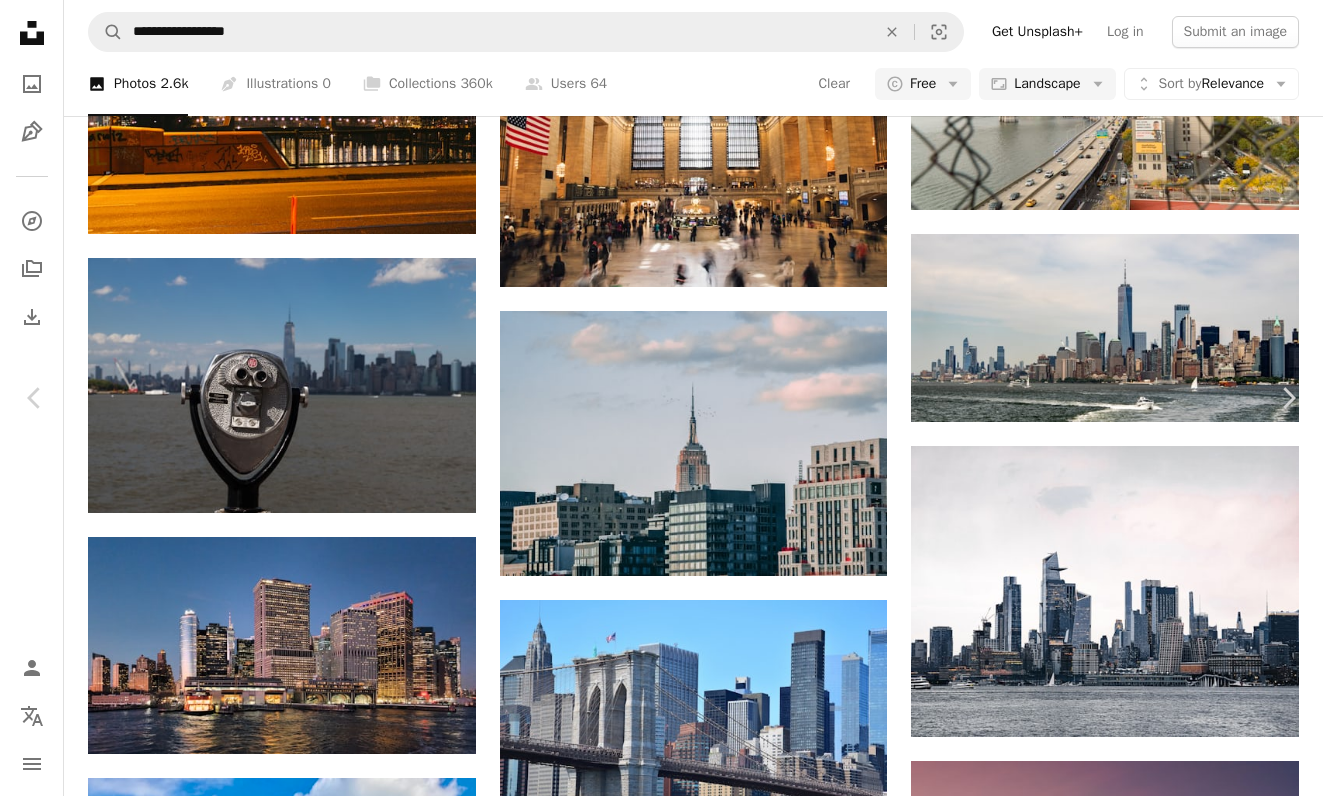 click on "An X shape Chevron left Chevron right [FIRST] [LAST] hdbernd A heart A plus sign Edit image   Plus sign for Unsplash+ Download free Chevron down Zoom in Views 11,086 Downloads 315 A forward-right arrow Share Info icon Info More Actions A map marker Liberty Island, [CITY], [STATE], [COUNTRY] Calendar outlined Published on  [MONTH] [DAY], [YEAR] Camera Canon, EOS 6D Mark II Safety Free to use under the  Unsplash License travel [CITY] [CITY] city urban [COUNTRY] skyline [CITY] wide wallpaper [BOROUGH] skyline urban wallpaper travel [COUNTRY] [BOROUGH] [CITY] photography boat vehicle cityscape binoculars high rise metropolis Creative Commons images Browse premium related images on iStock  |  Save 20% with code UNSPLASH20 View more on iStock  ↗ Related images A heart A plus sign [FIRST] [LAST] Arrow pointing down A heart A plus sign [FIRST] [LAST] Arrow pointing down Plus sign for Unsplash+ A heart A plus sign Getty Images For  Unsplash+ A lock   Download A heart A plus sign [FIRST] [LAST] Arrow pointing down A heart For" at bounding box center [661, 3423] 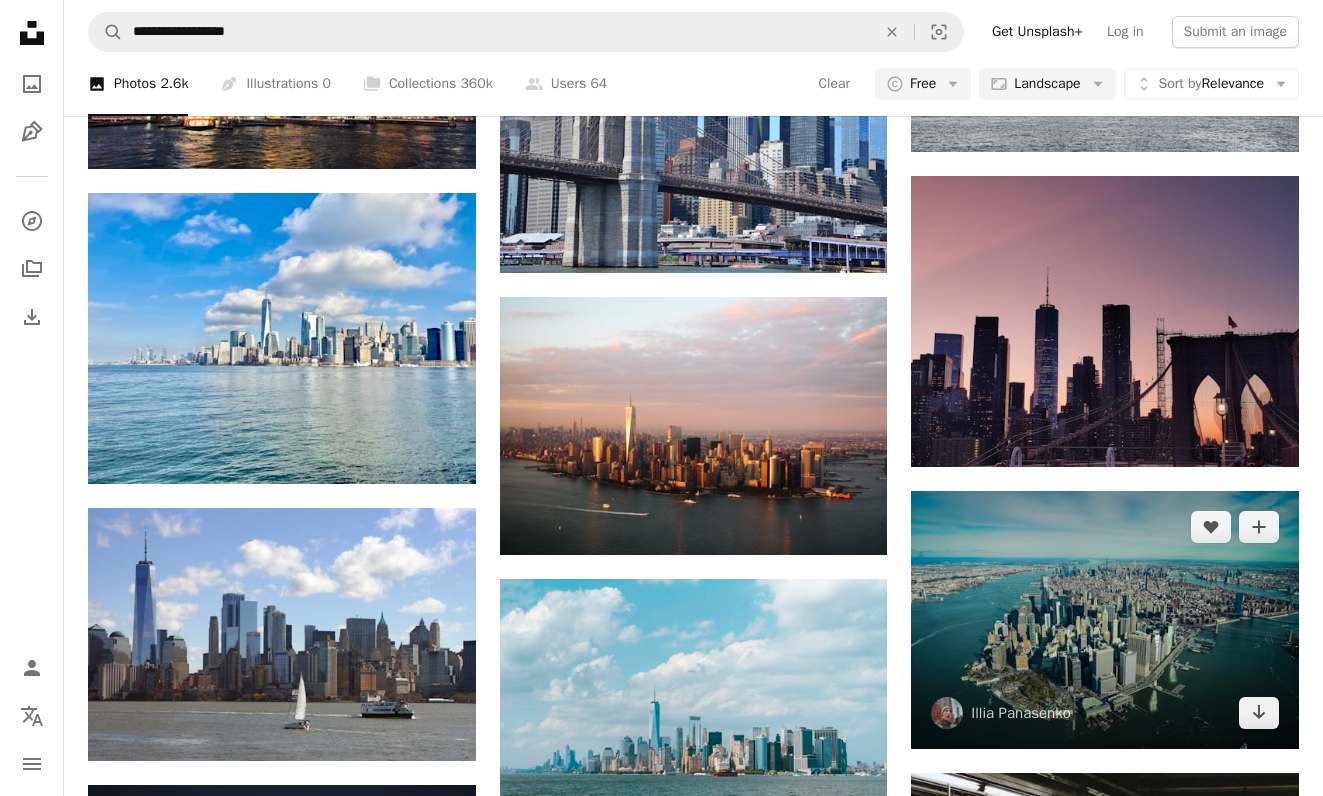 scroll, scrollTop: 11460, scrollLeft: 0, axis: vertical 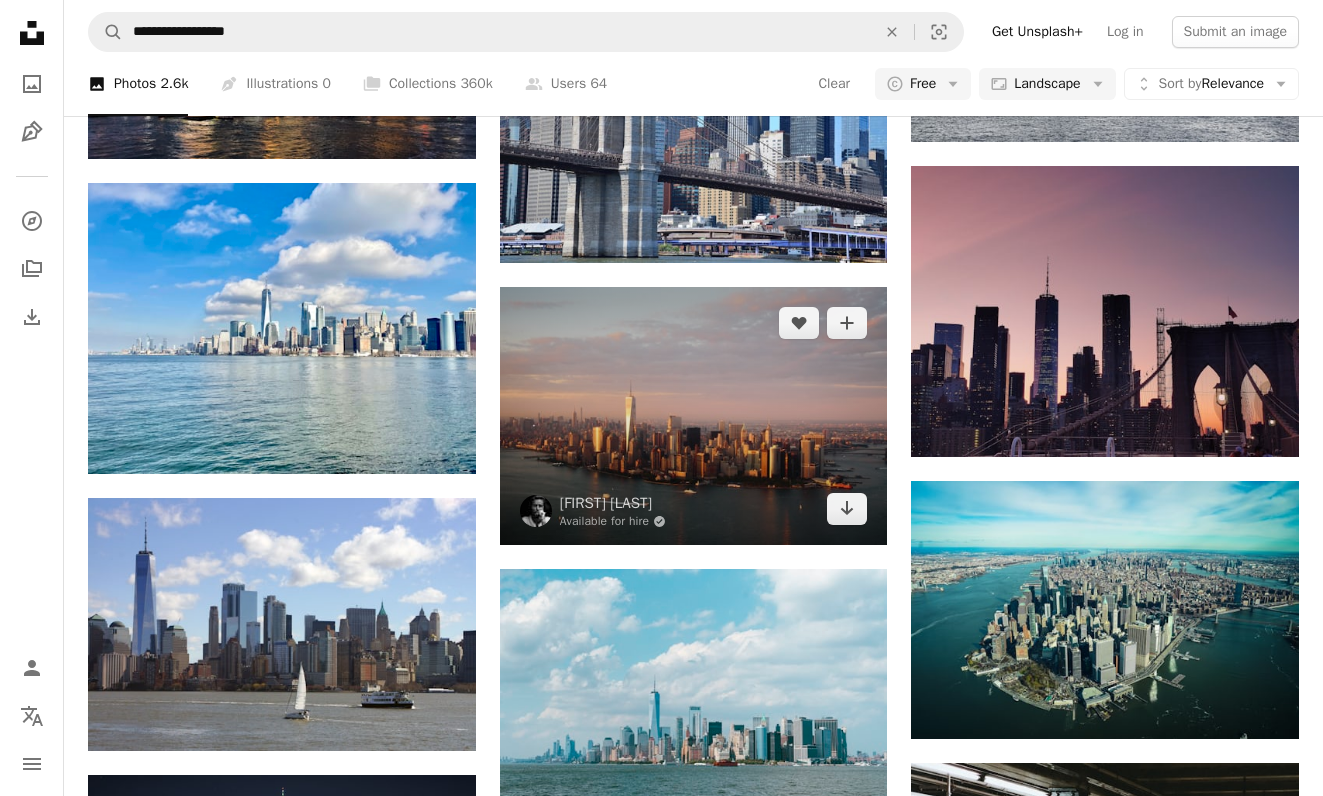 click at bounding box center (694, 416) 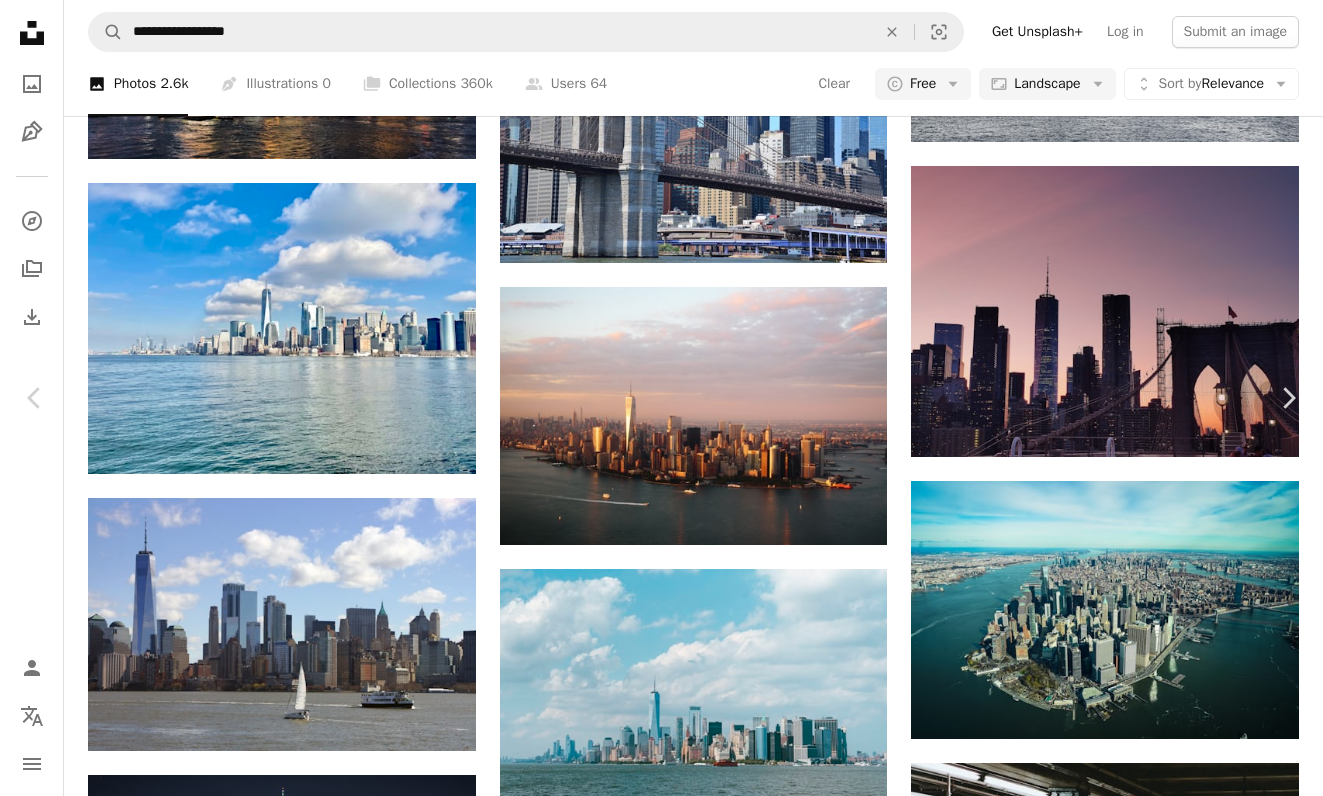 click at bounding box center (654, 4498) 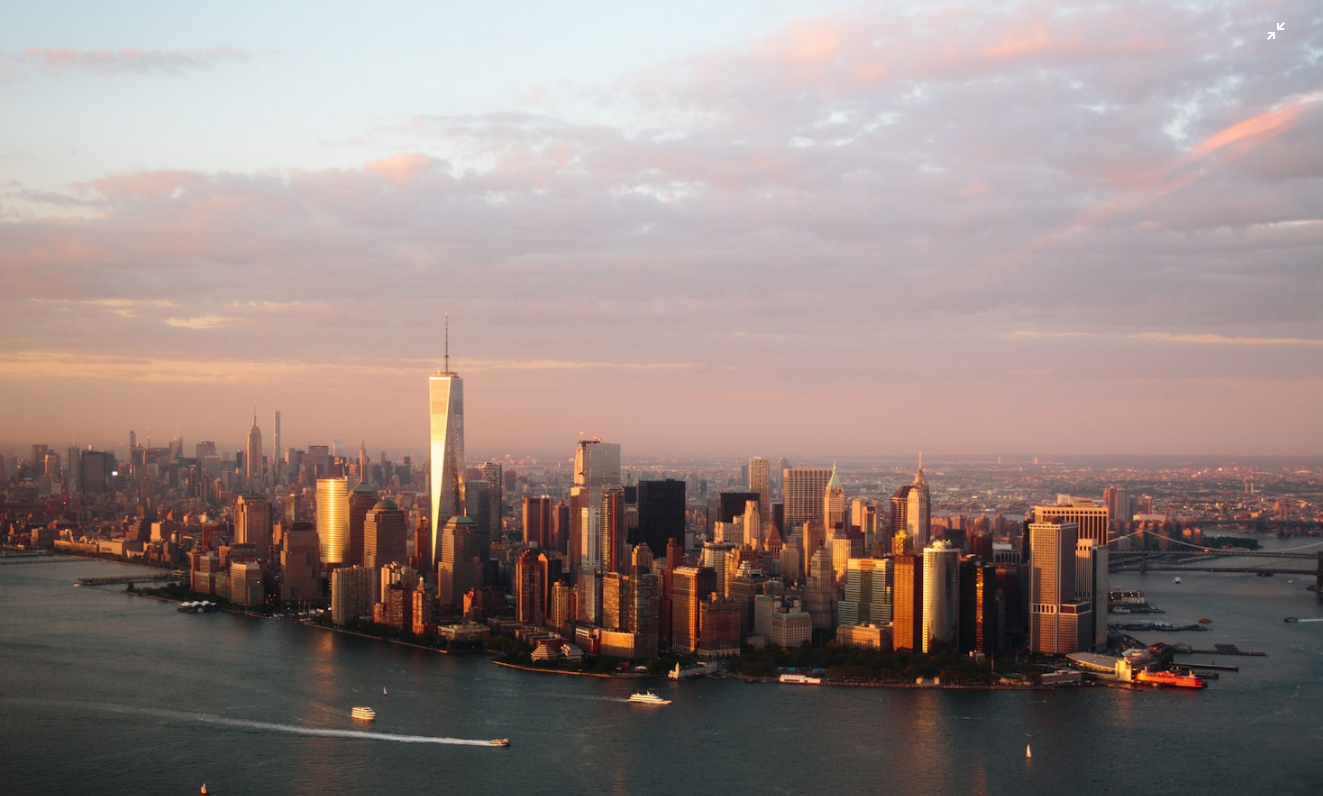 scroll, scrollTop: 43, scrollLeft: 0, axis: vertical 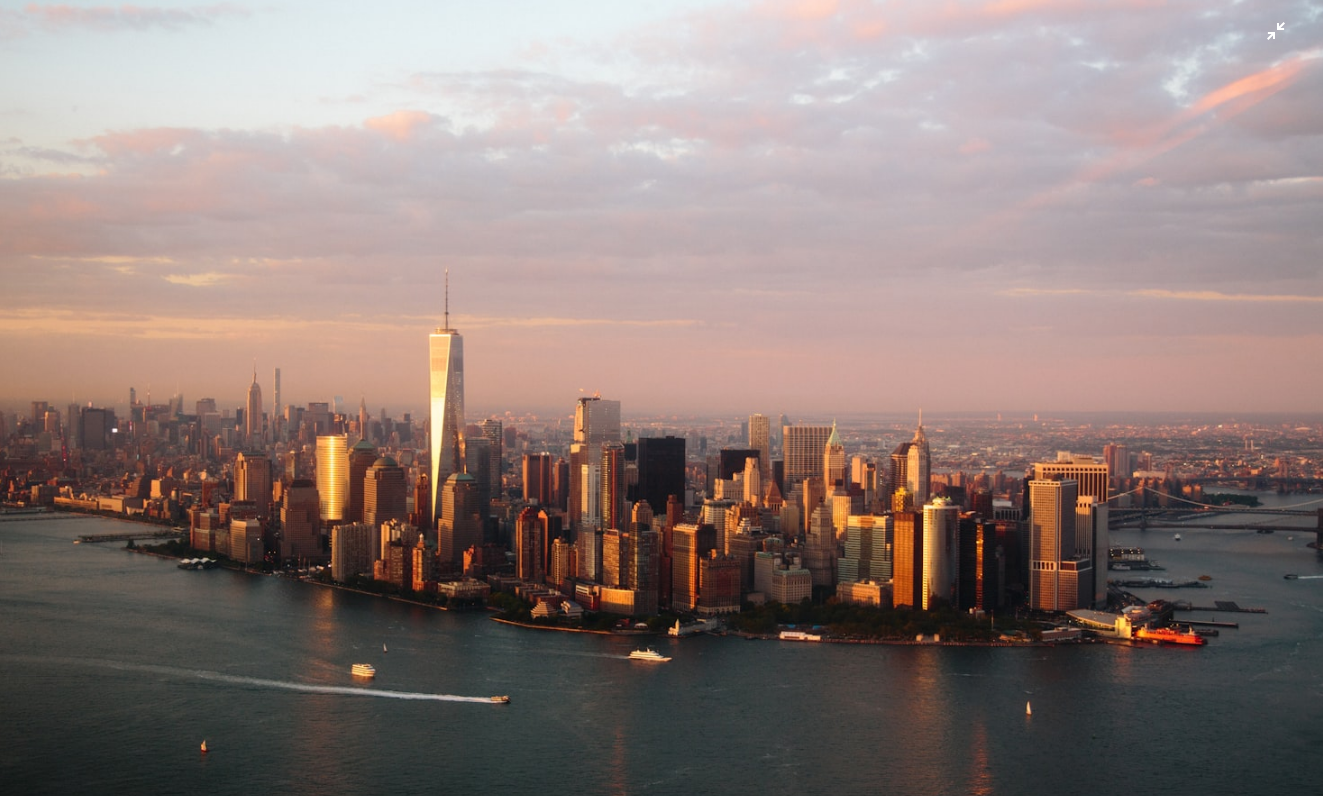 click at bounding box center (661, 397) 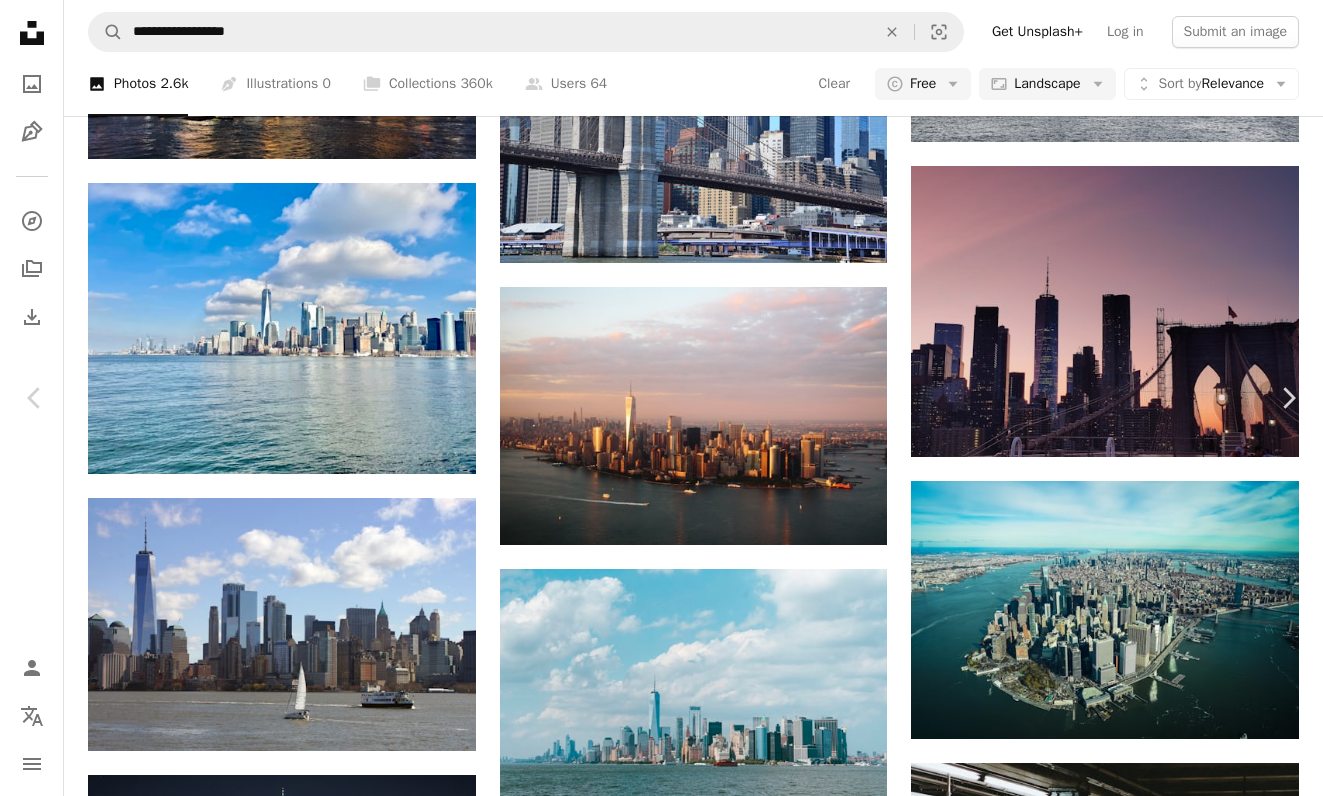 click on "Download free" at bounding box center (1124, 4147) 